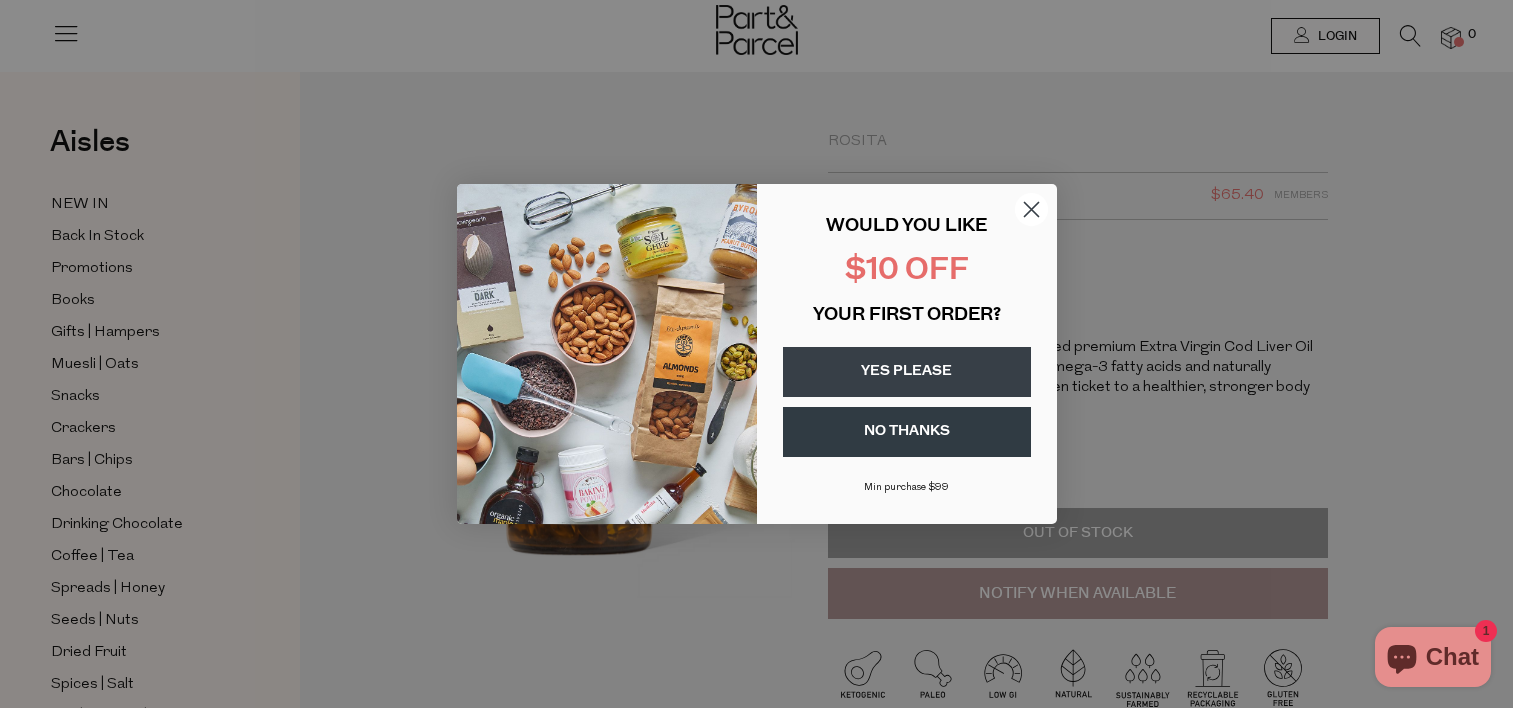 scroll, scrollTop: 0, scrollLeft: 0, axis: both 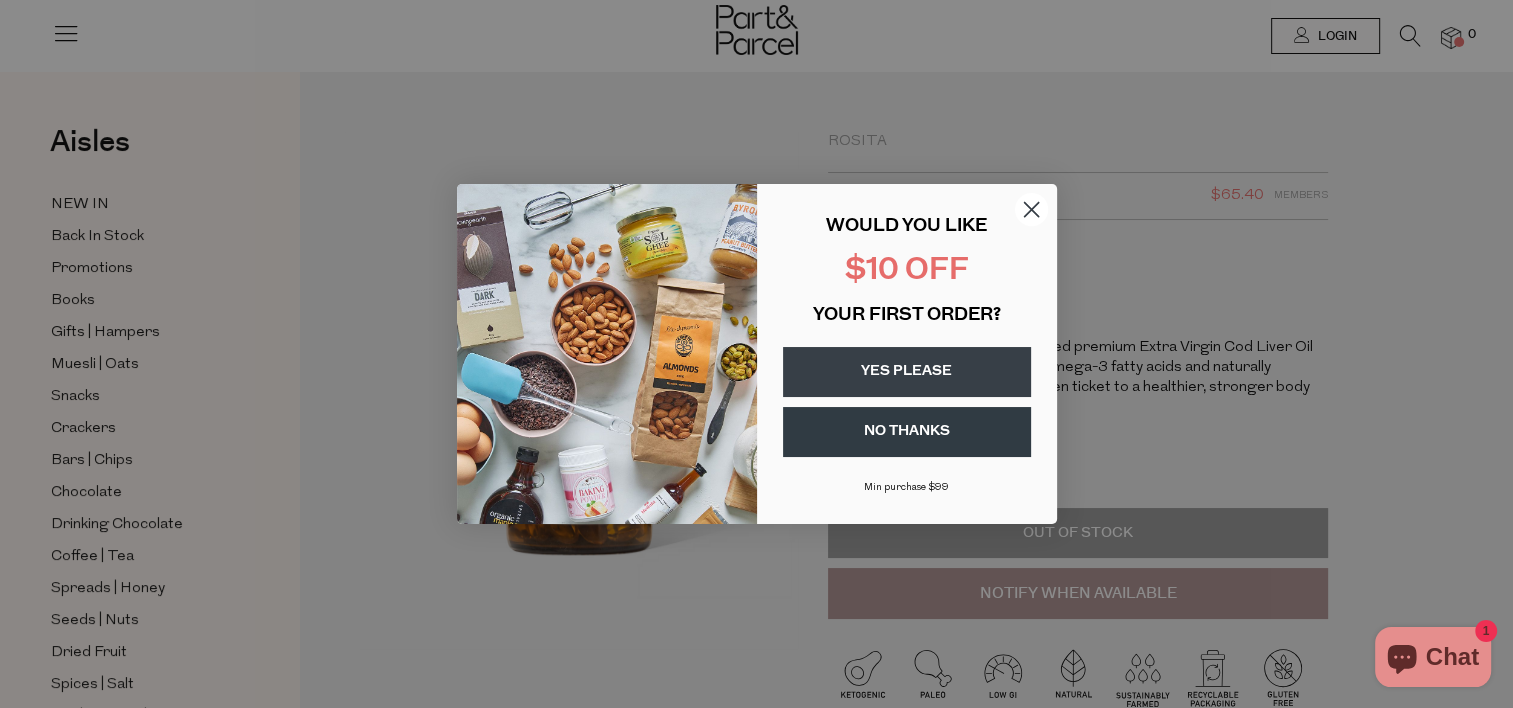 click 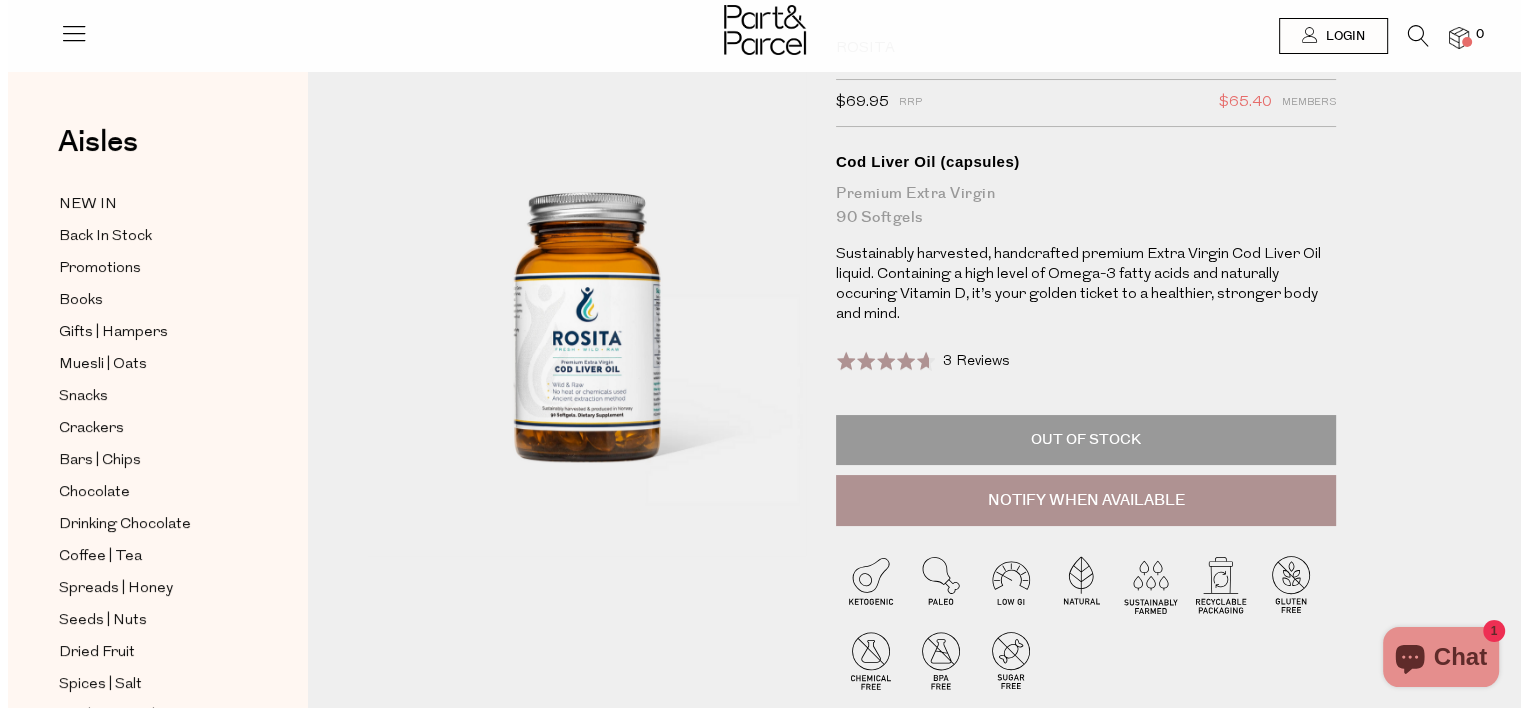 scroll, scrollTop: 200, scrollLeft: 0, axis: vertical 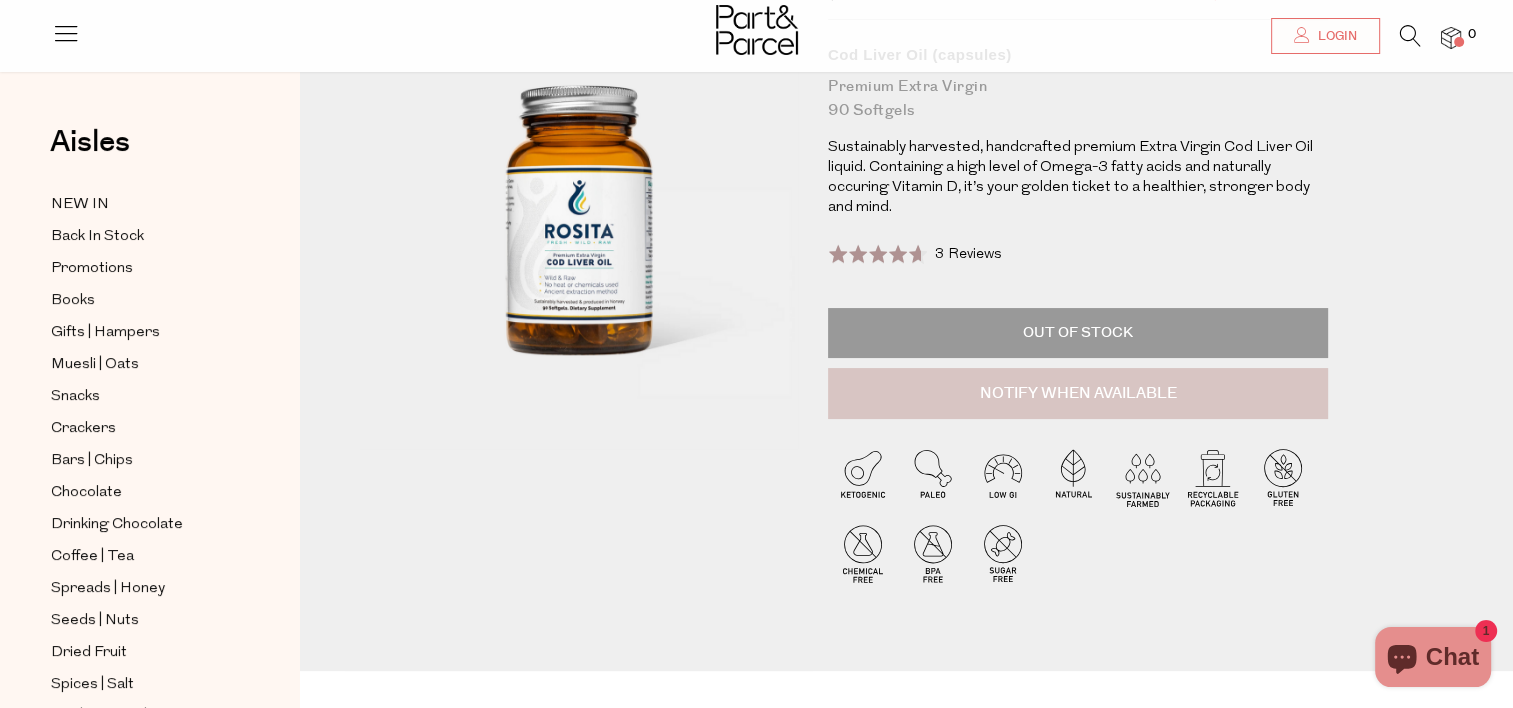 click on "Notify When Available" at bounding box center [1078, 394] 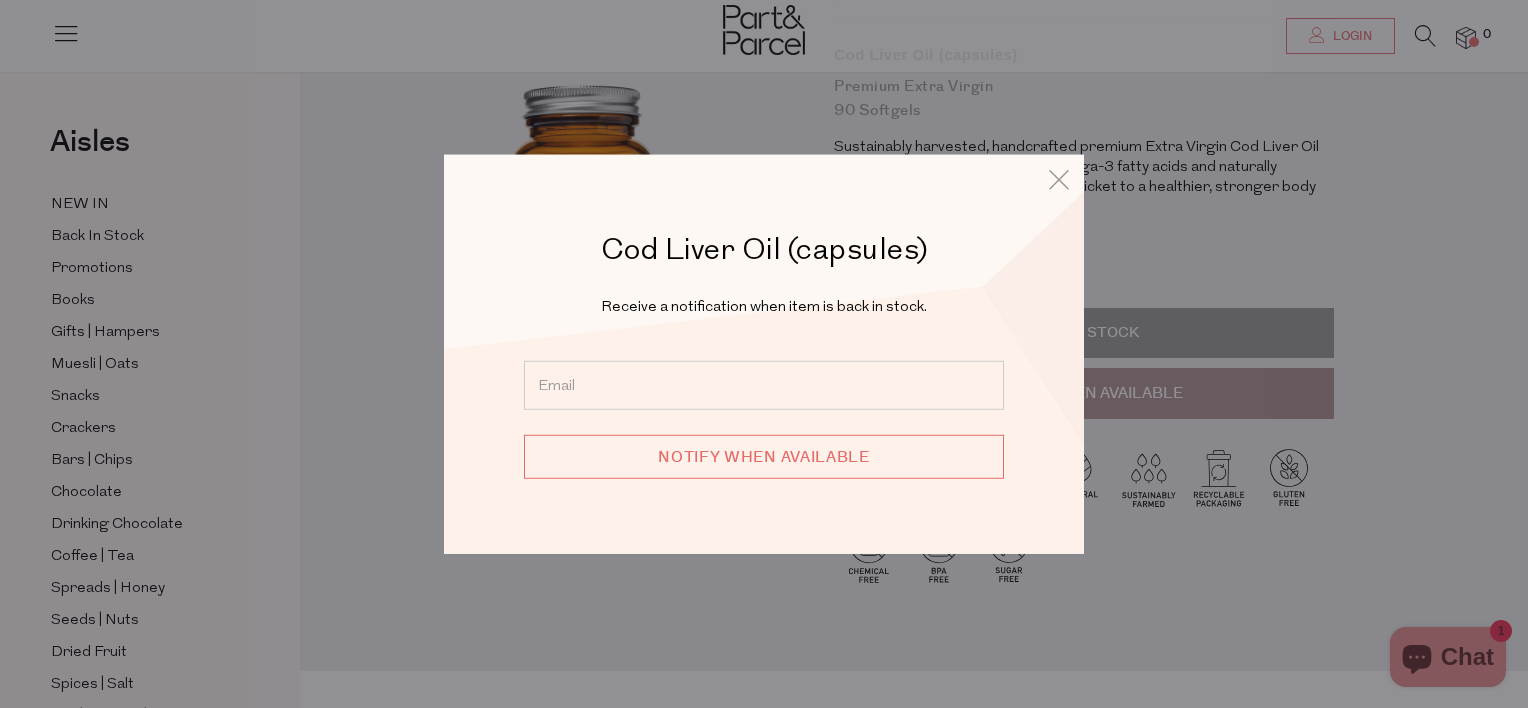 click at bounding box center (764, 384) 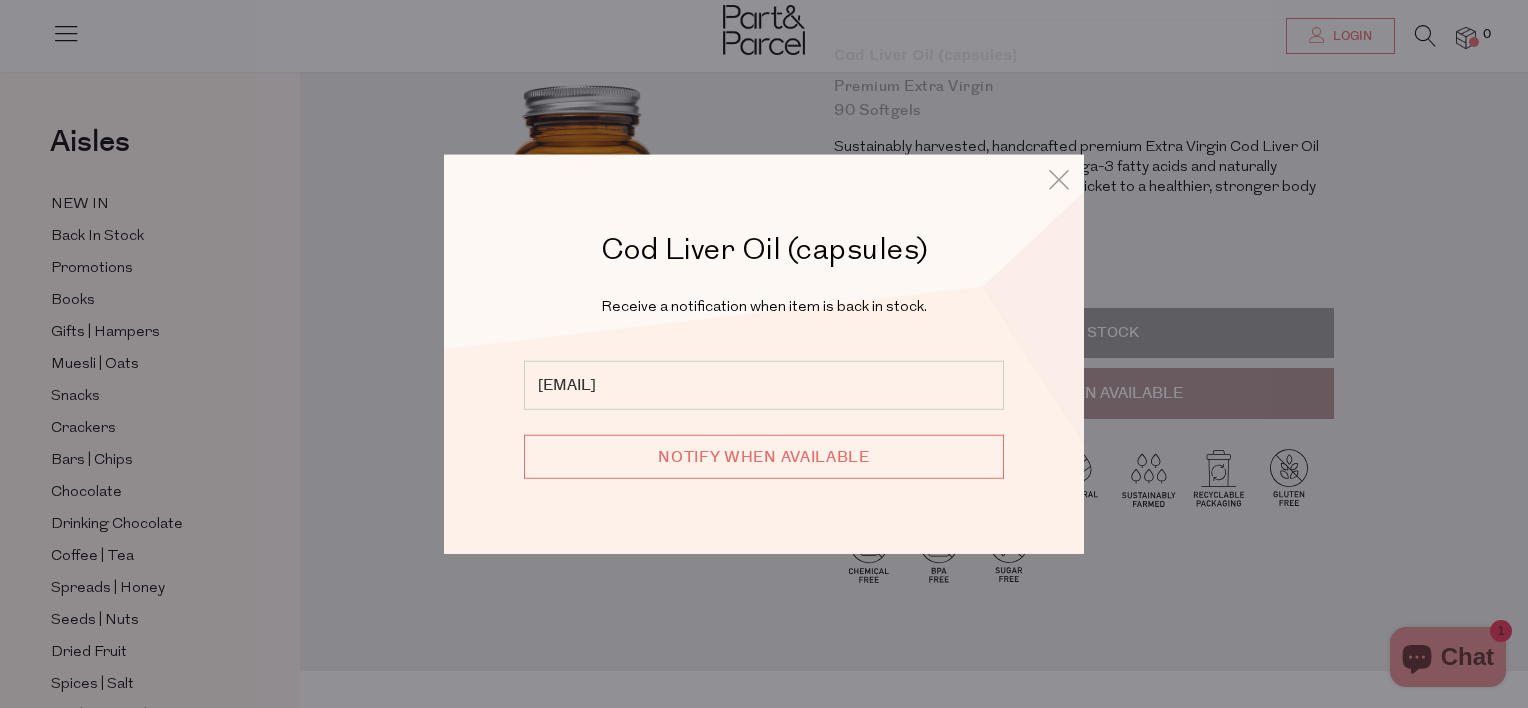 type on "gd.iadev@gmail.com" 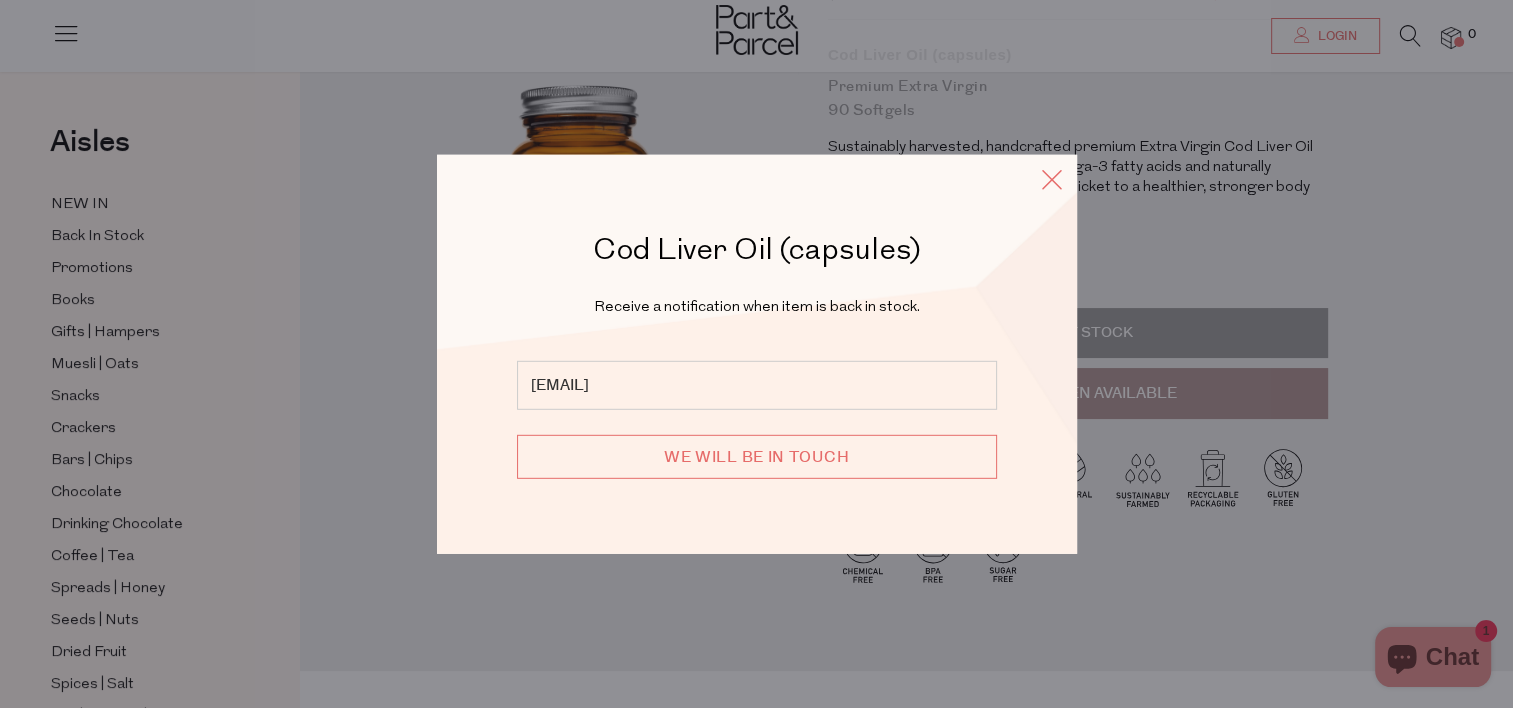 click at bounding box center [1052, 179] 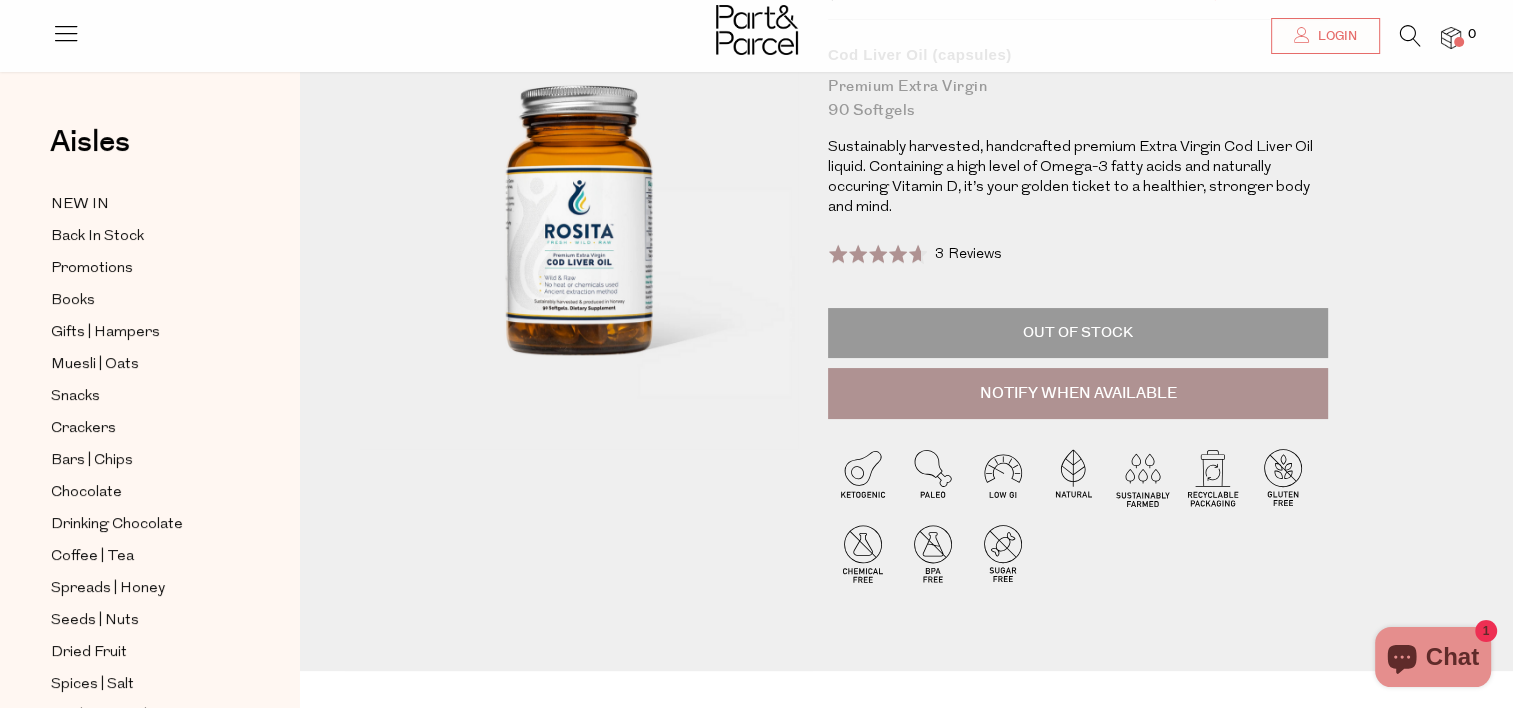 click at bounding box center (1410, 36) 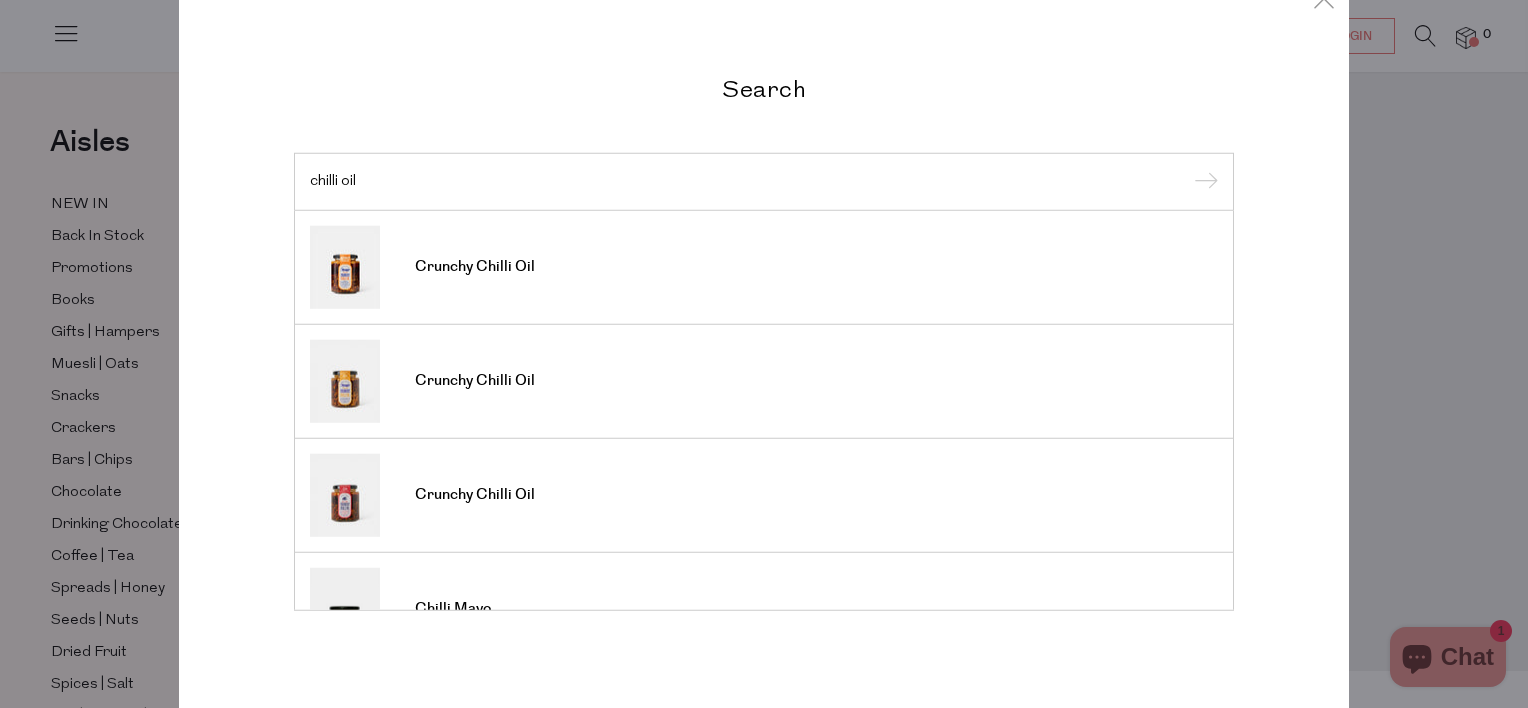 scroll, scrollTop: 14, scrollLeft: 0, axis: vertical 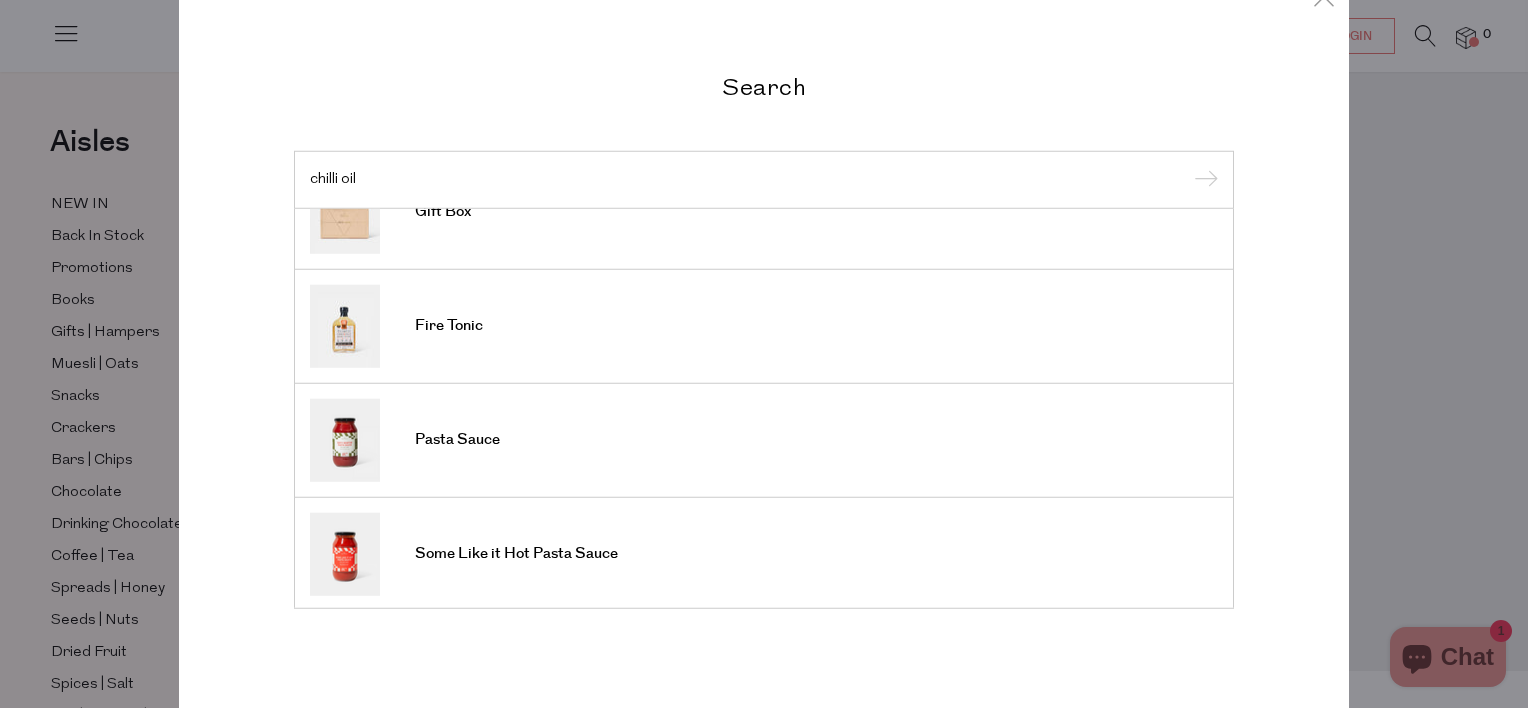 type on "chilli oil" 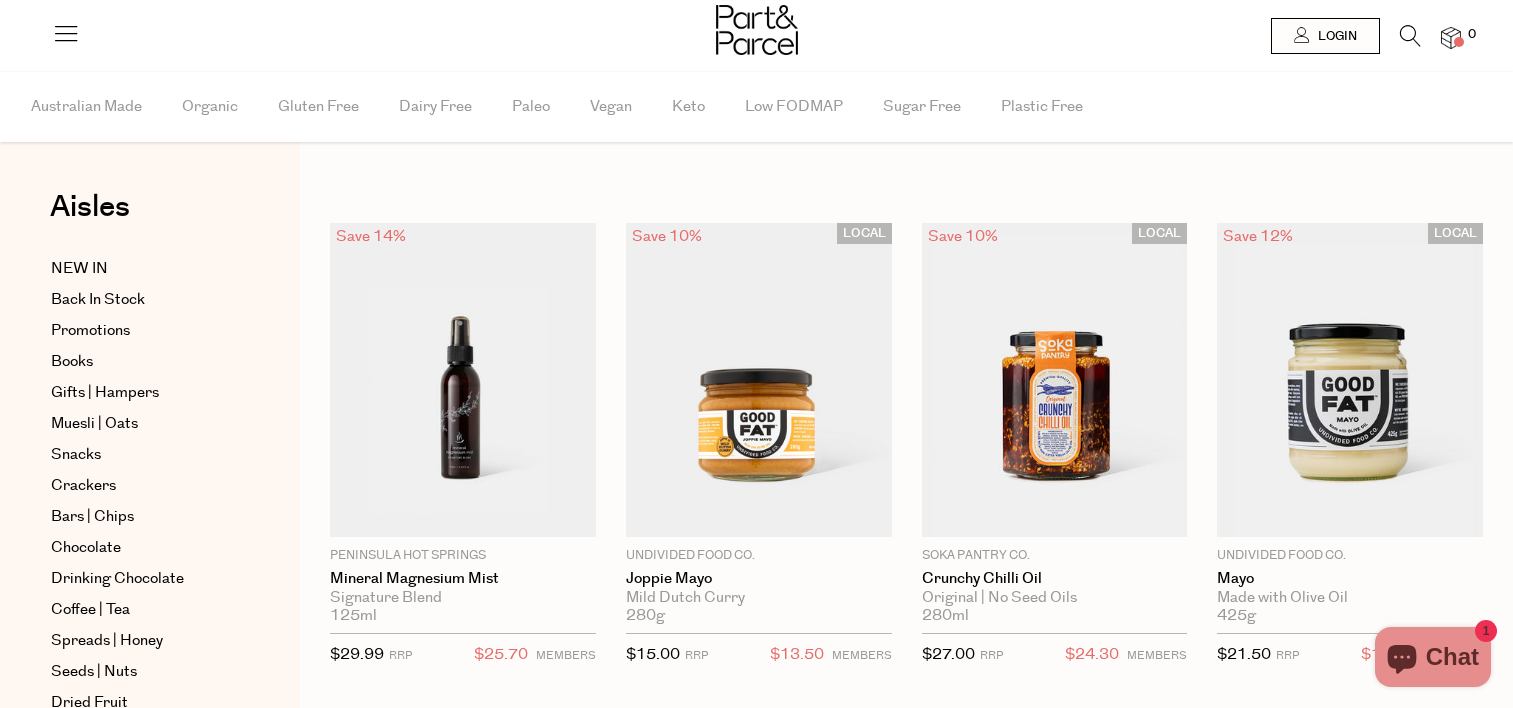 scroll, scrollTop: 0, scrollLeft: 0, axis: both 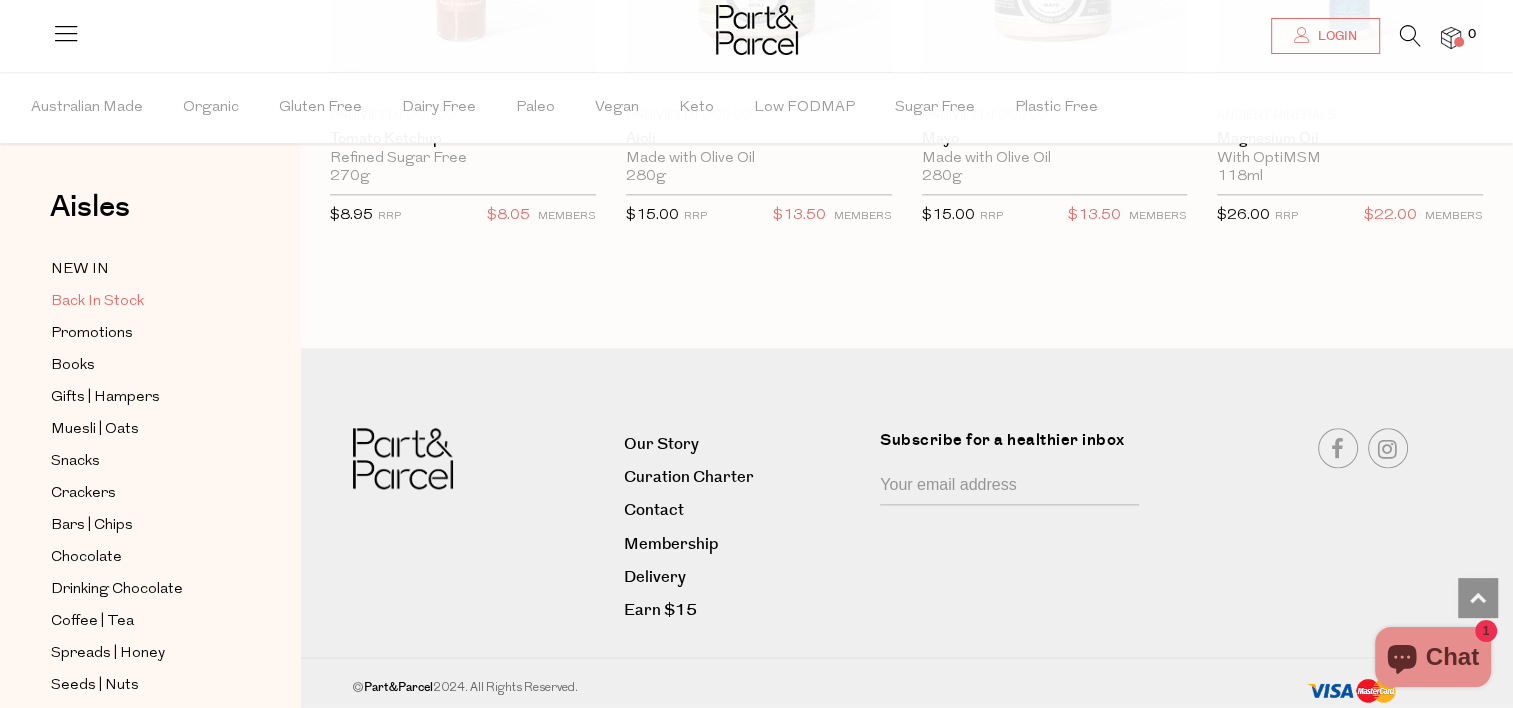 click on "Back In Stock" at bounding box center [97, 302] 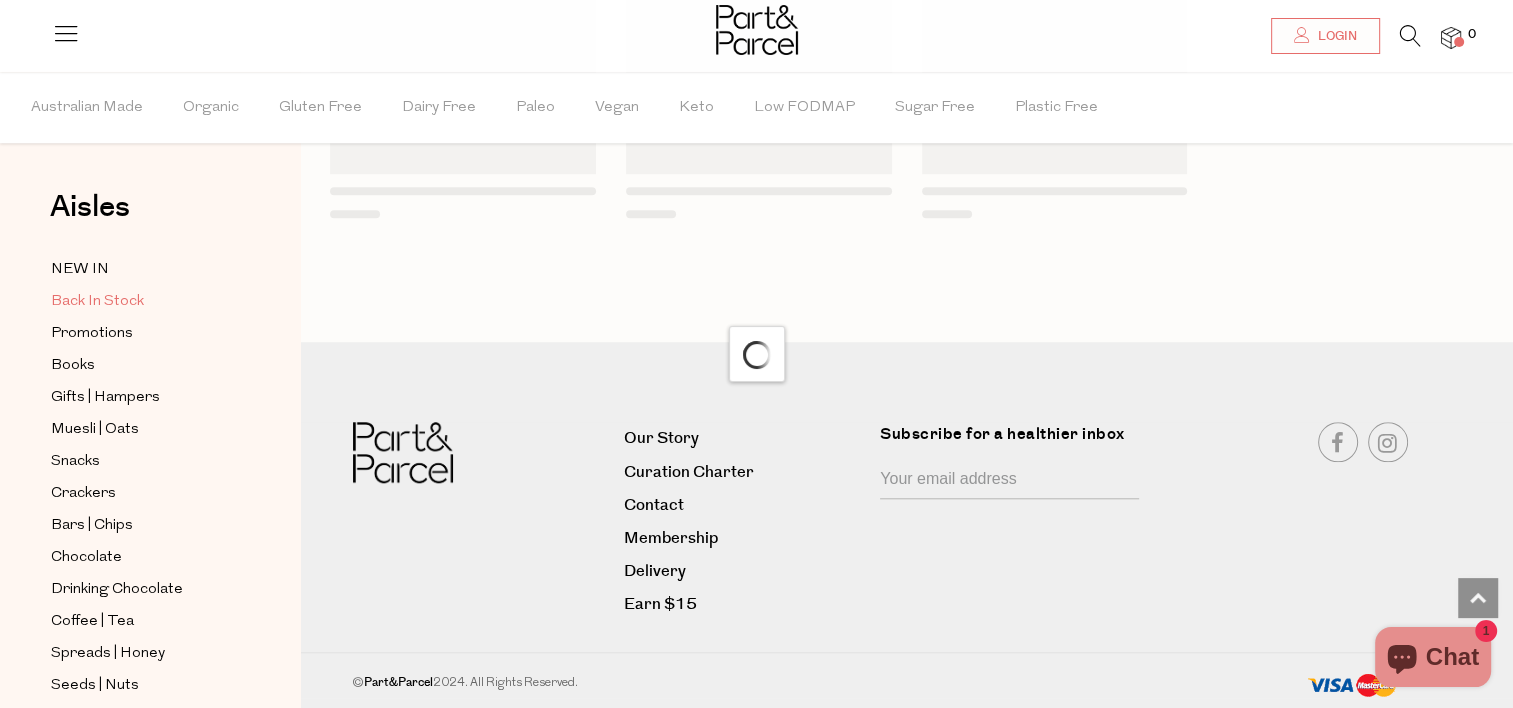 scroll, scrollTop: 1804, scrollLeft: 0, axis: vertical 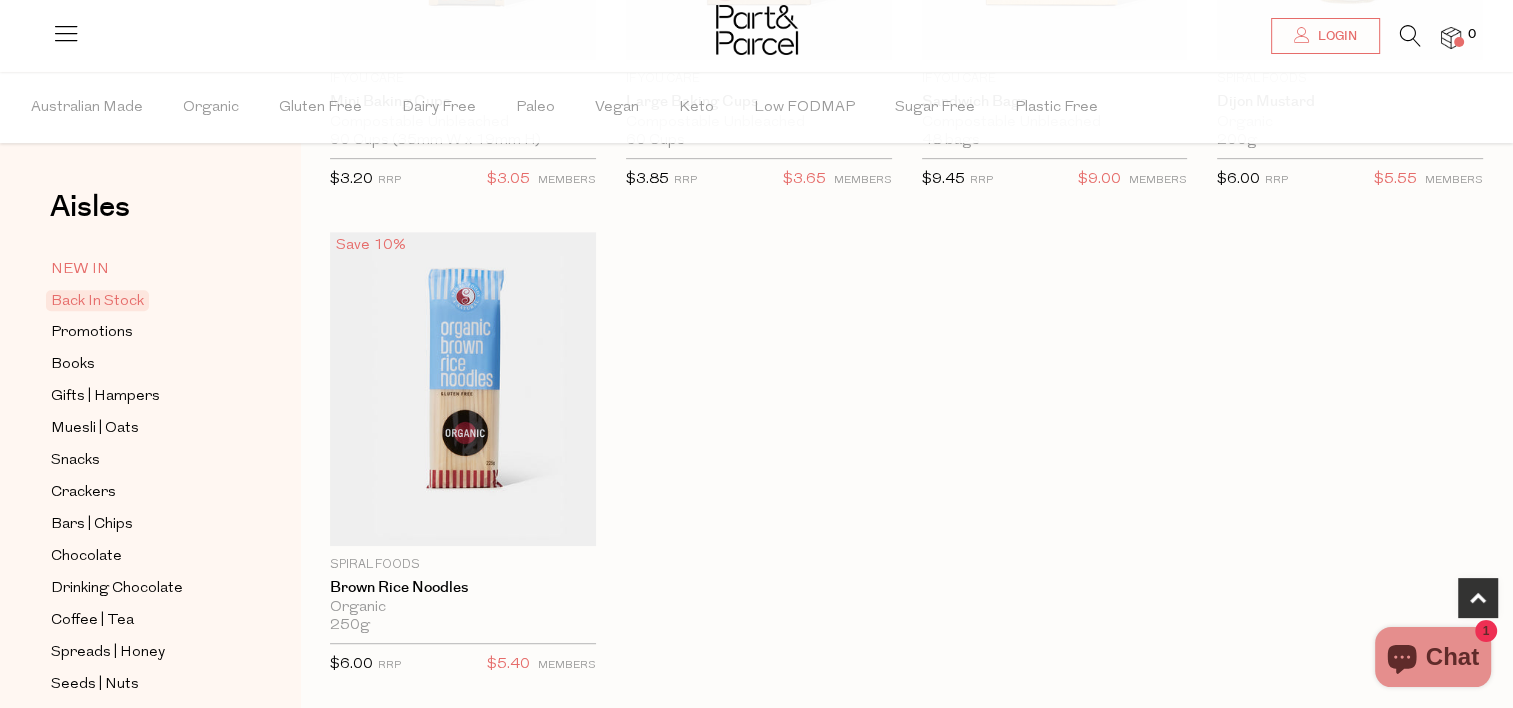 click on "NEW IN" at bounding box center [80, 270] 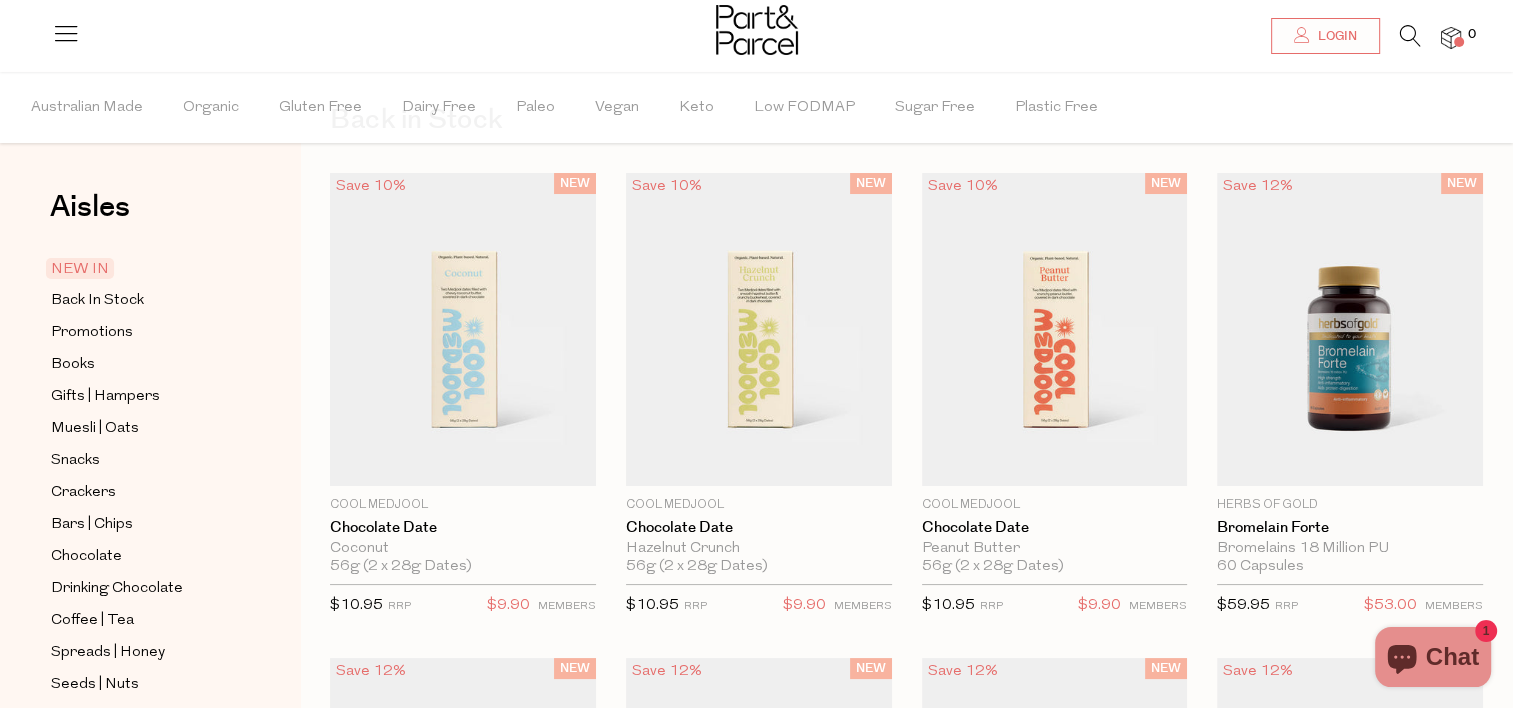 scroll, scrollTop: 0, scrollLeft: 0, axis: both 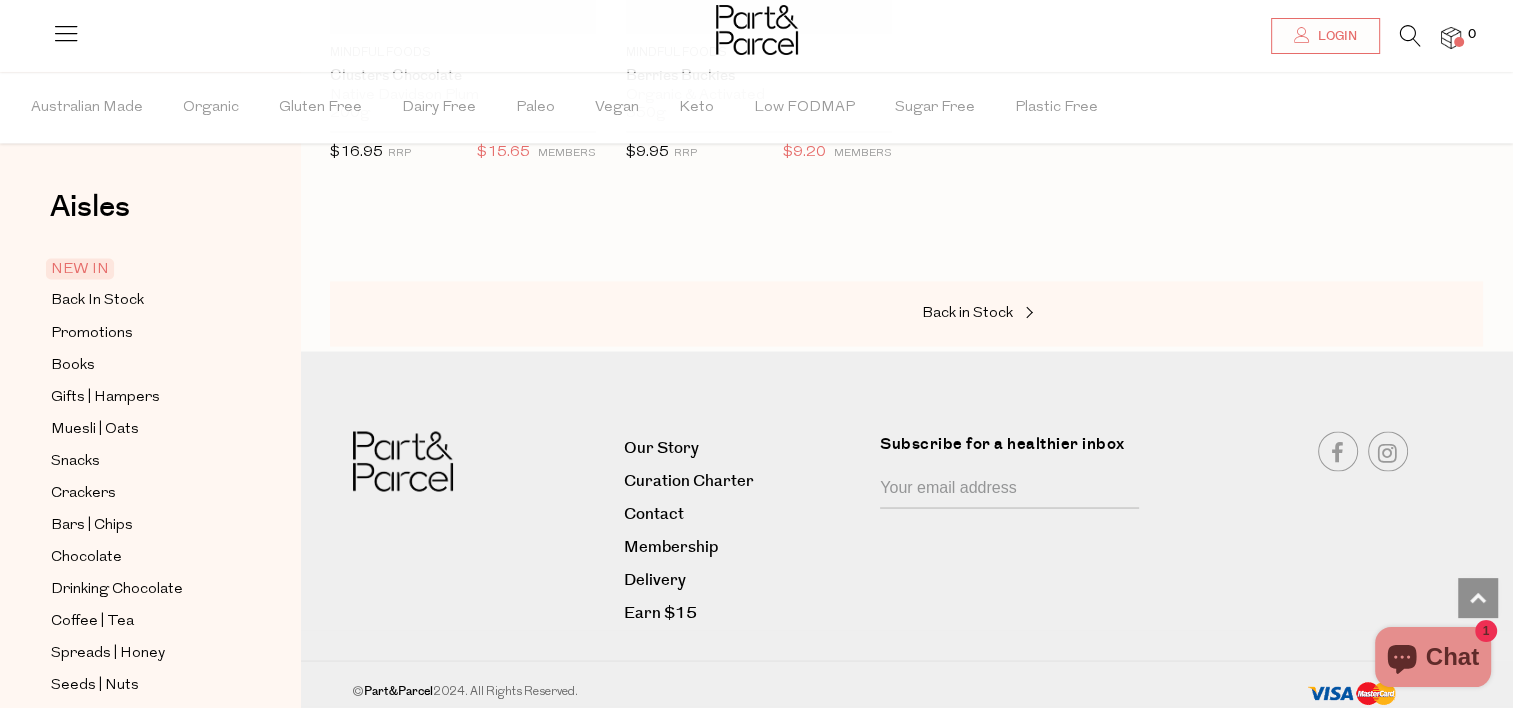 click at bounding box center [1410, 36] 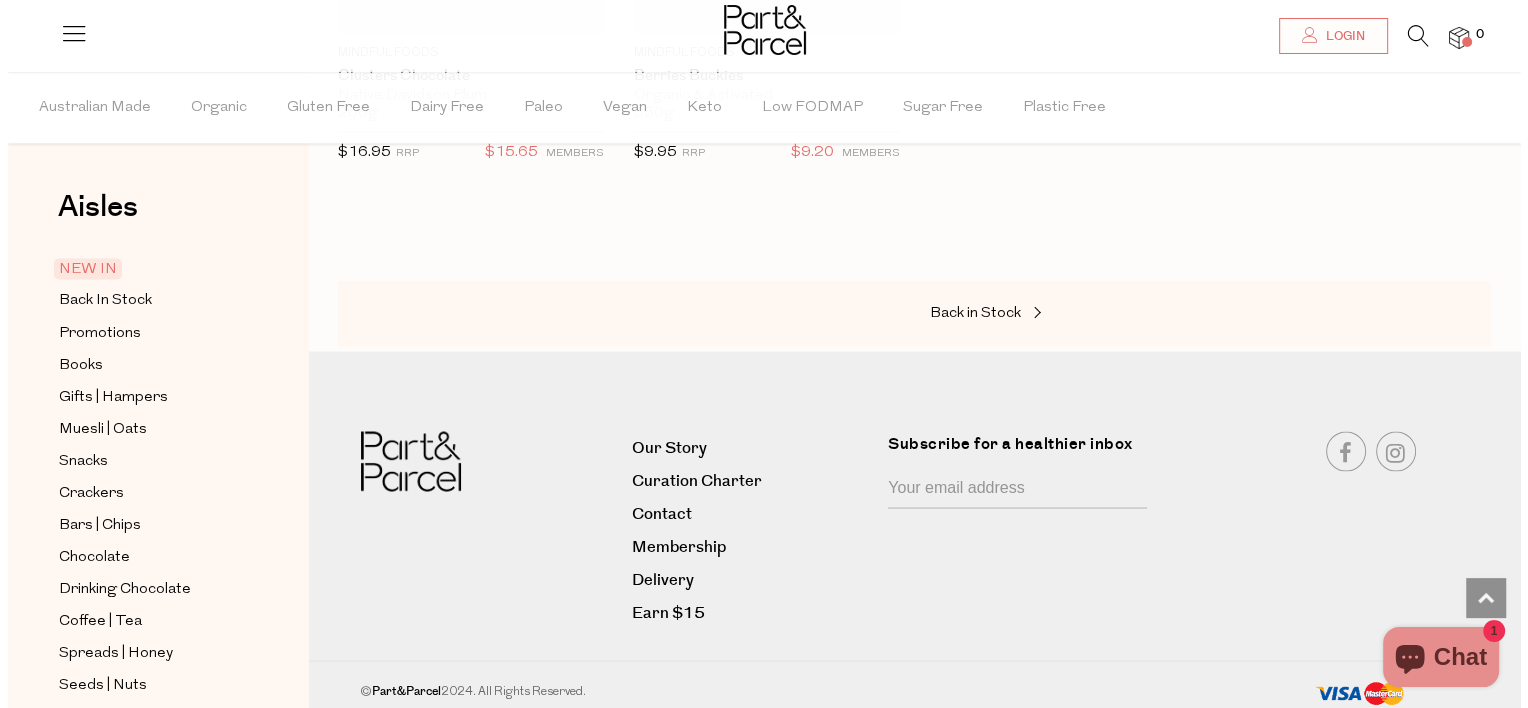 scroll, scrollTop: 3480, scrollLeft: 0, axis: vertical 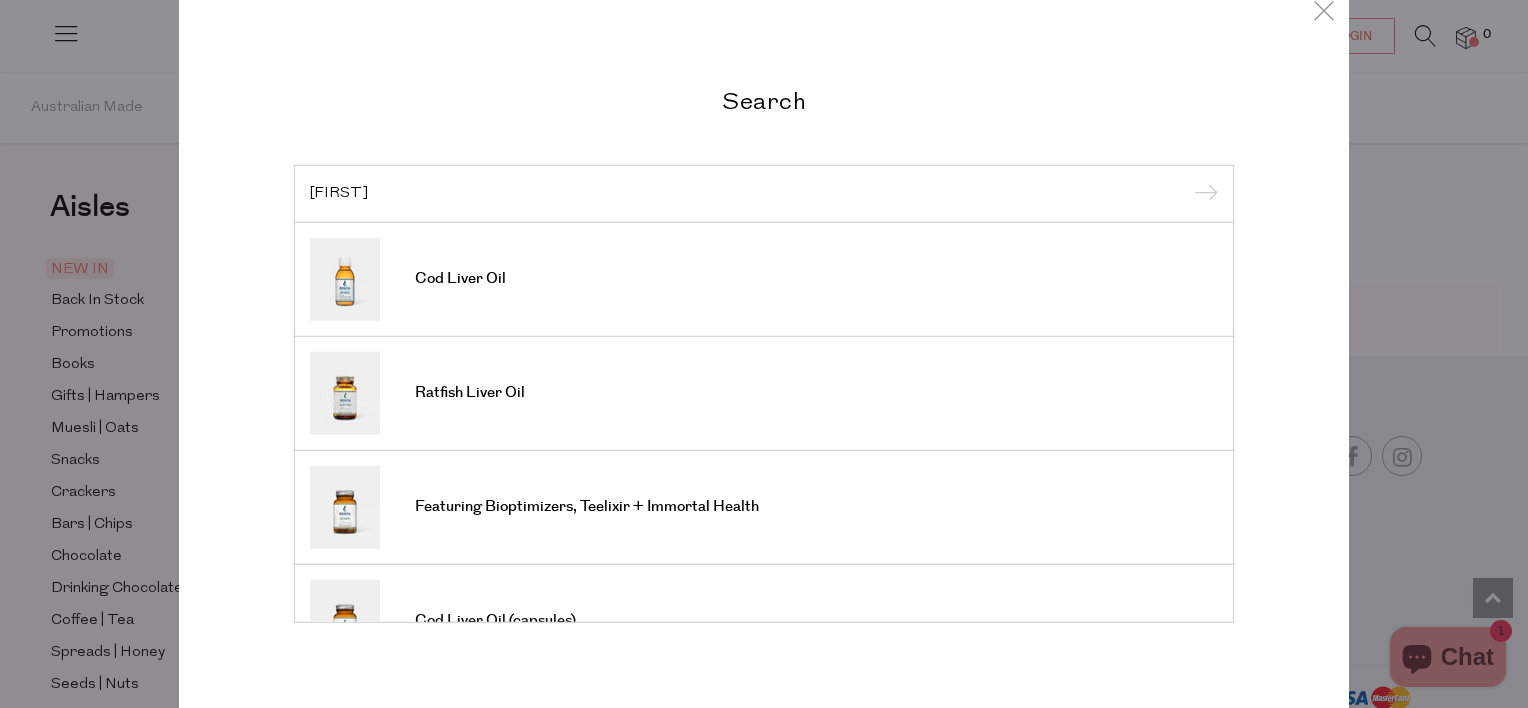 type on "rosi" 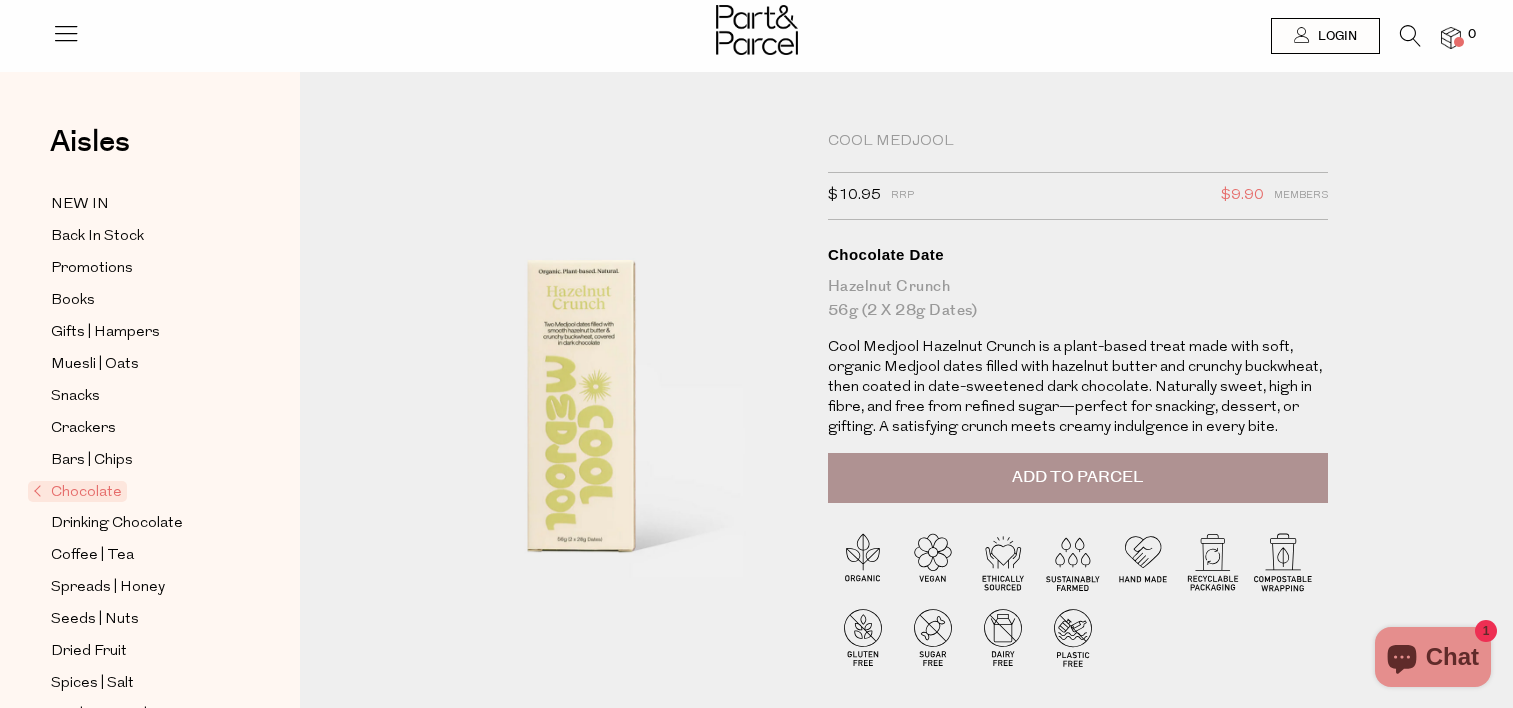 scroll, scrollTop: 0, scrollLeft: 0, axis: both 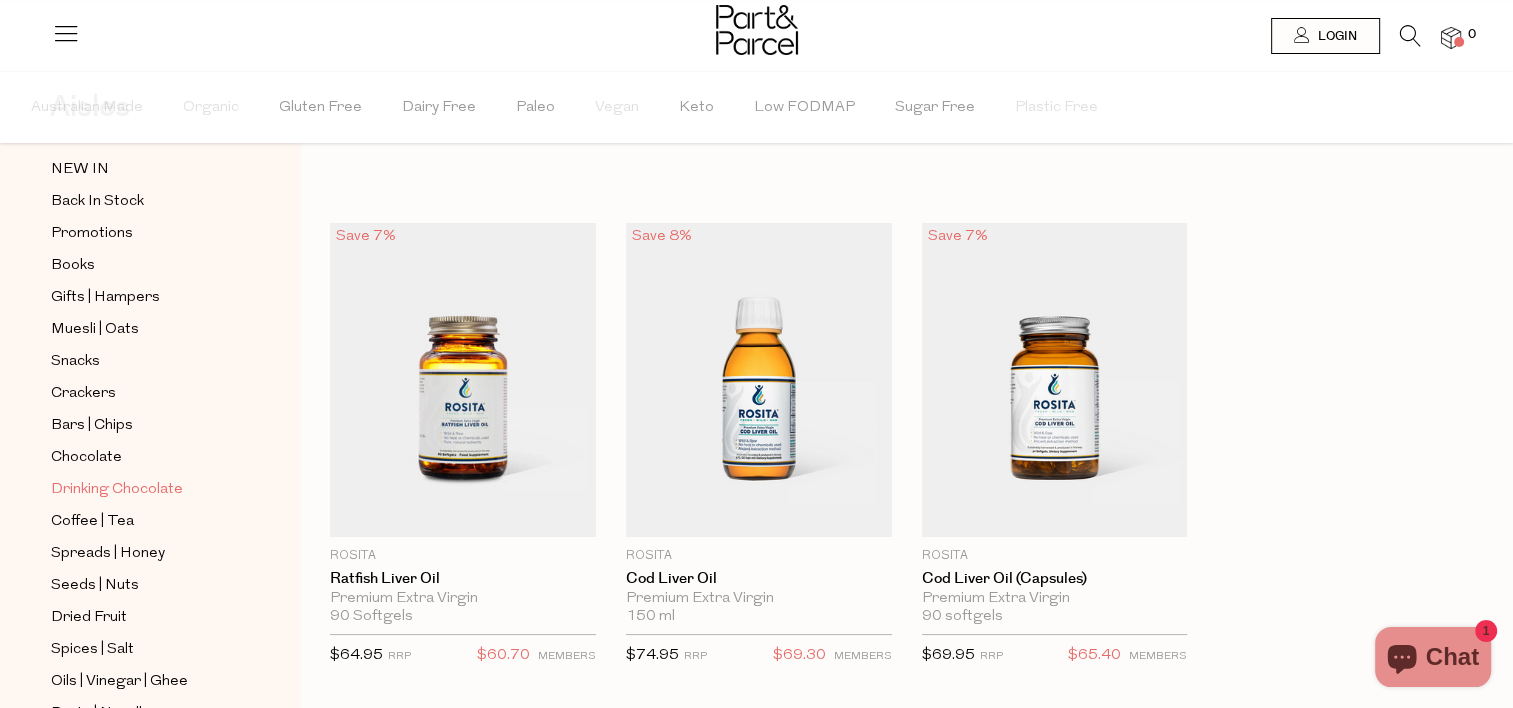 click on "Drinking Chocolate" at bounding box center (117, 490) 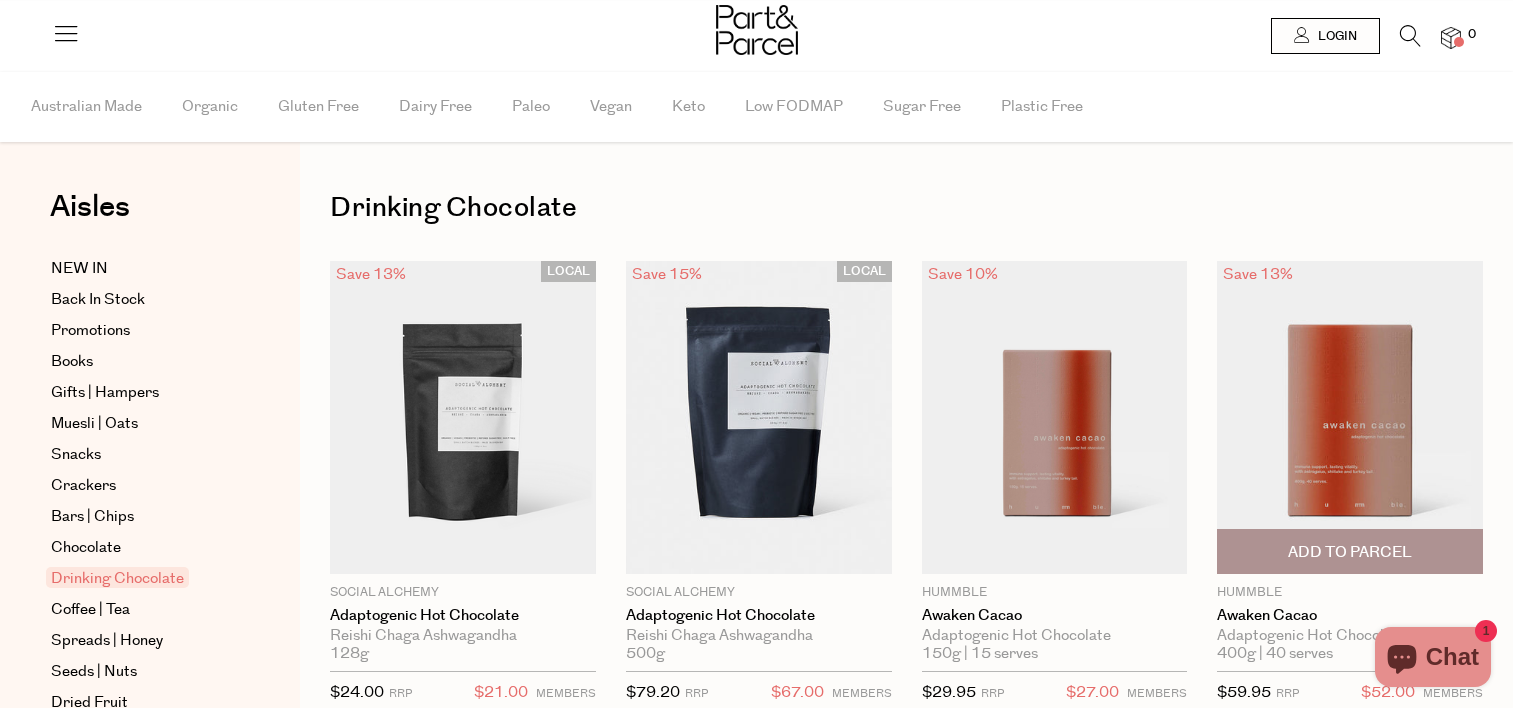 scroll, scrollTop: 0, scrollLeft: 0, axis: both 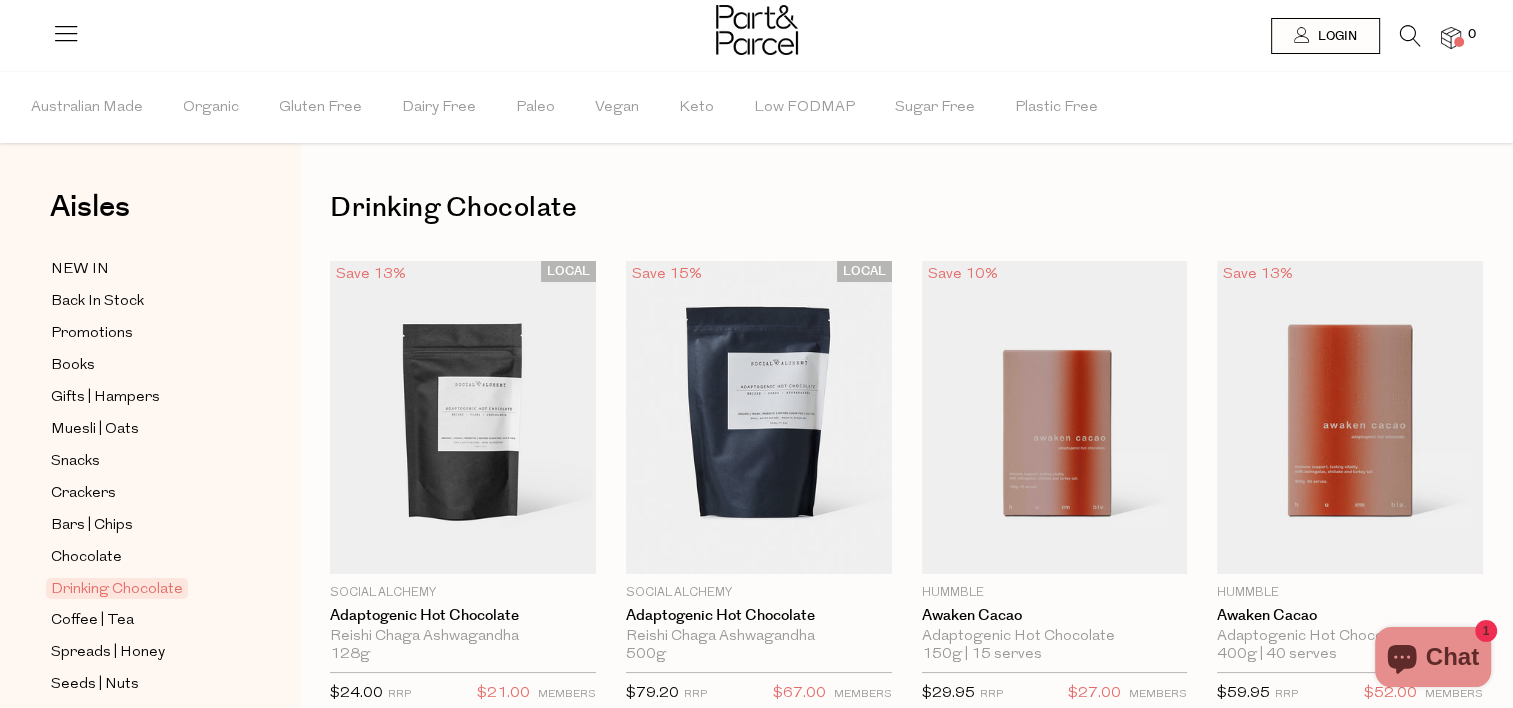 click at bounding box center [1410, 36] 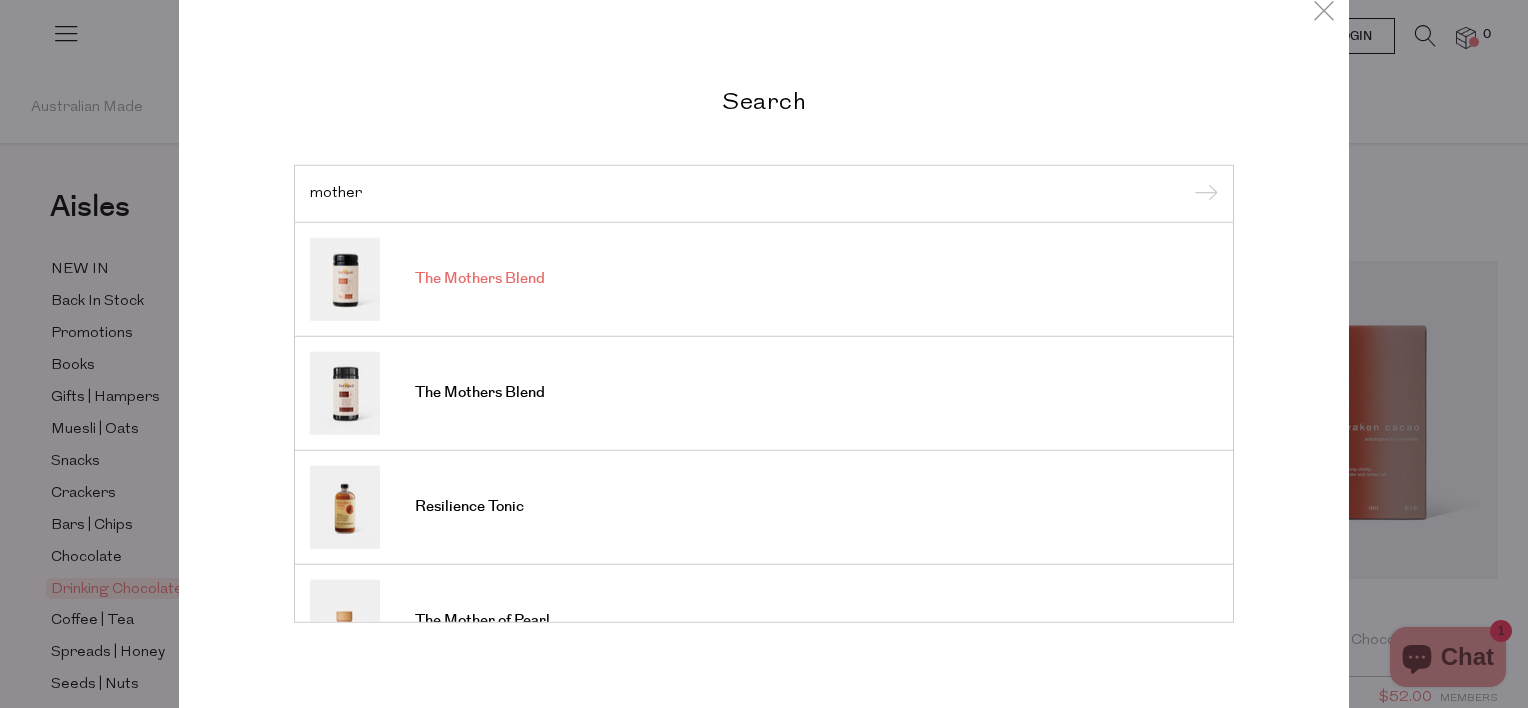 type on "mother" 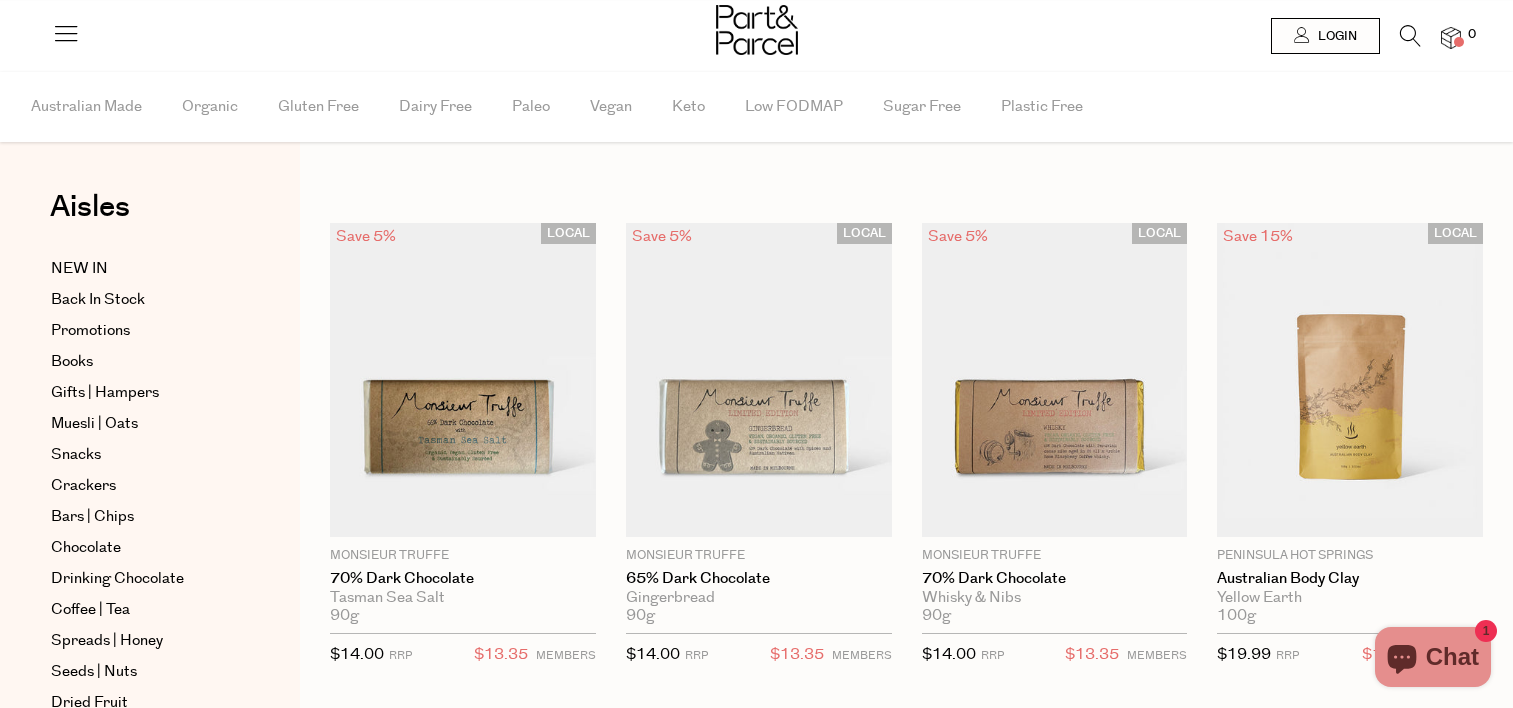 scroll, scrollTop: 0, scrollLeft: 0, axis: both 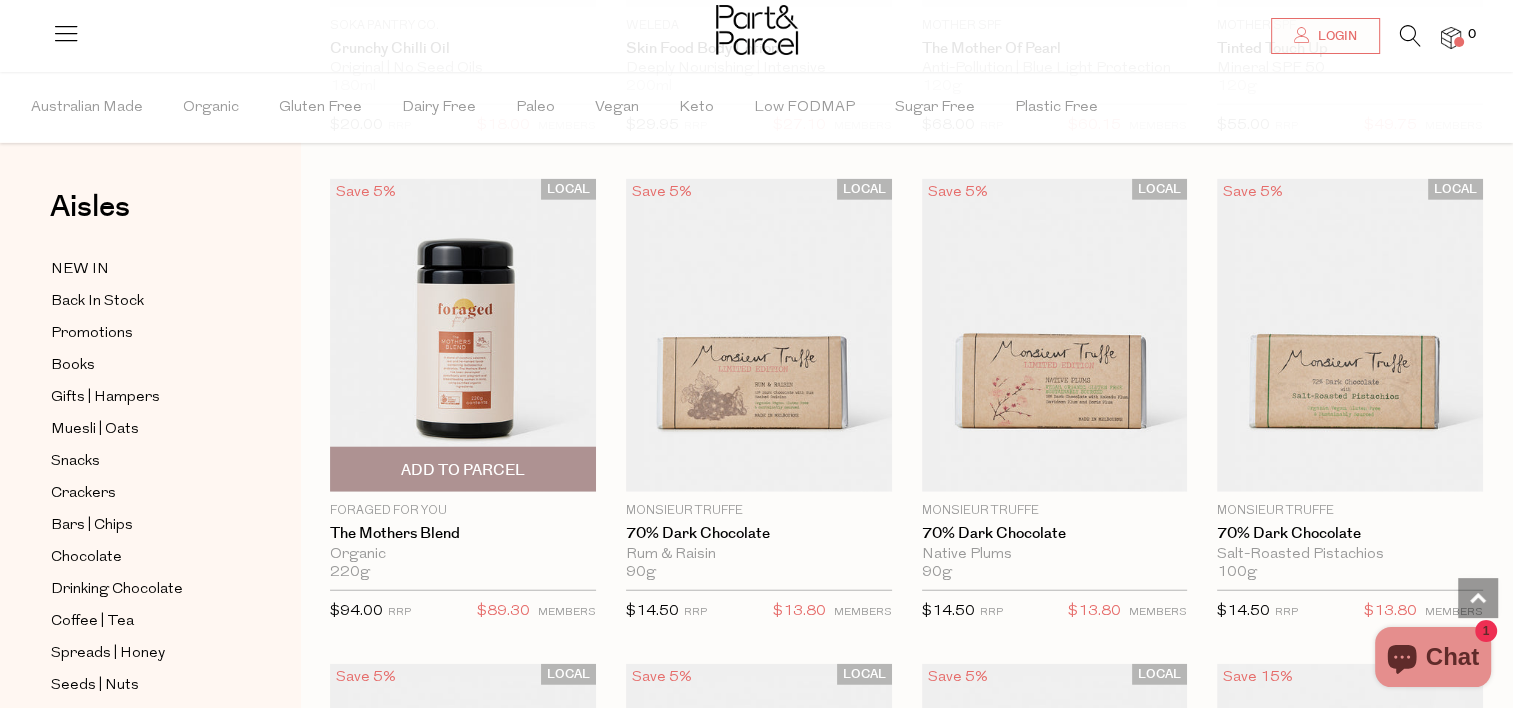 click at bounding box center [463, 336] 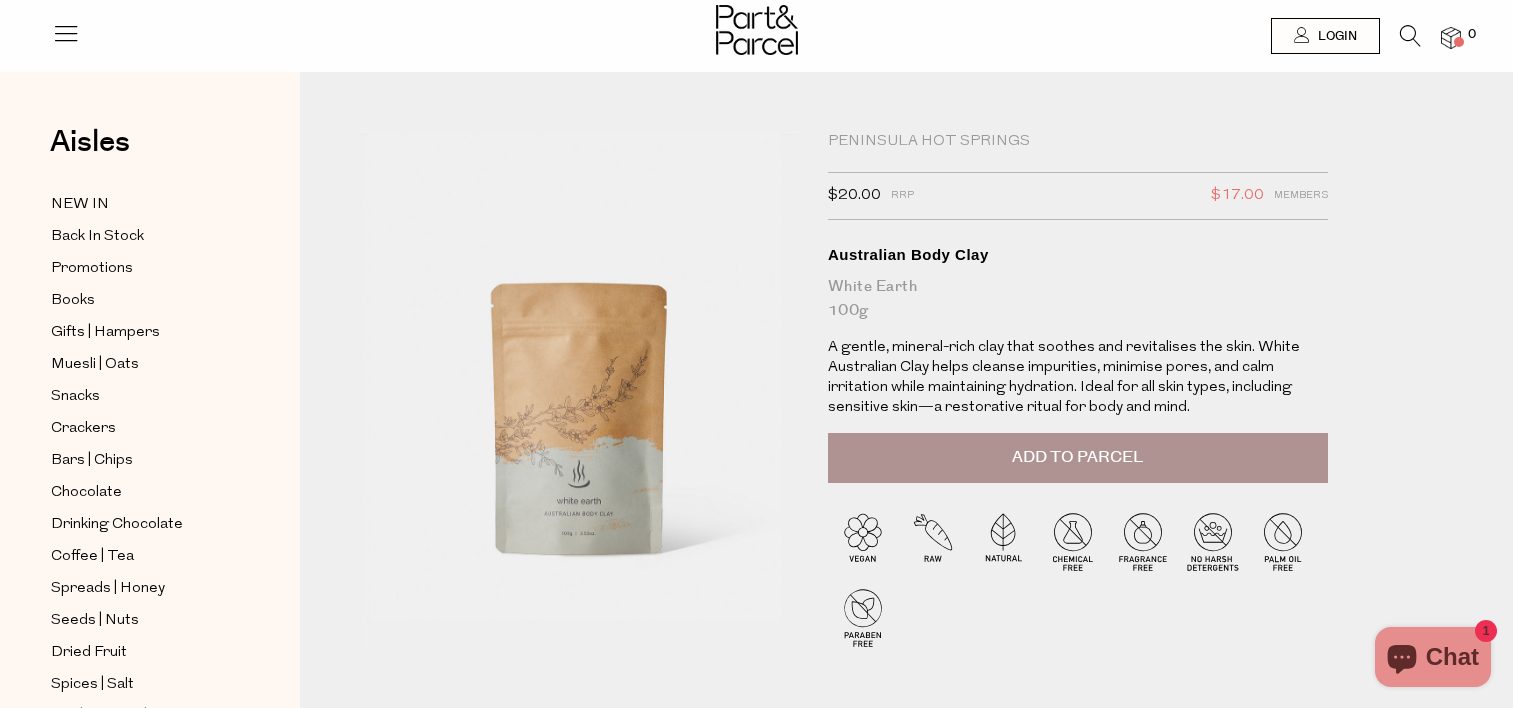 scroll, scrollTop: 0, scrollLeft: 0, axis: both 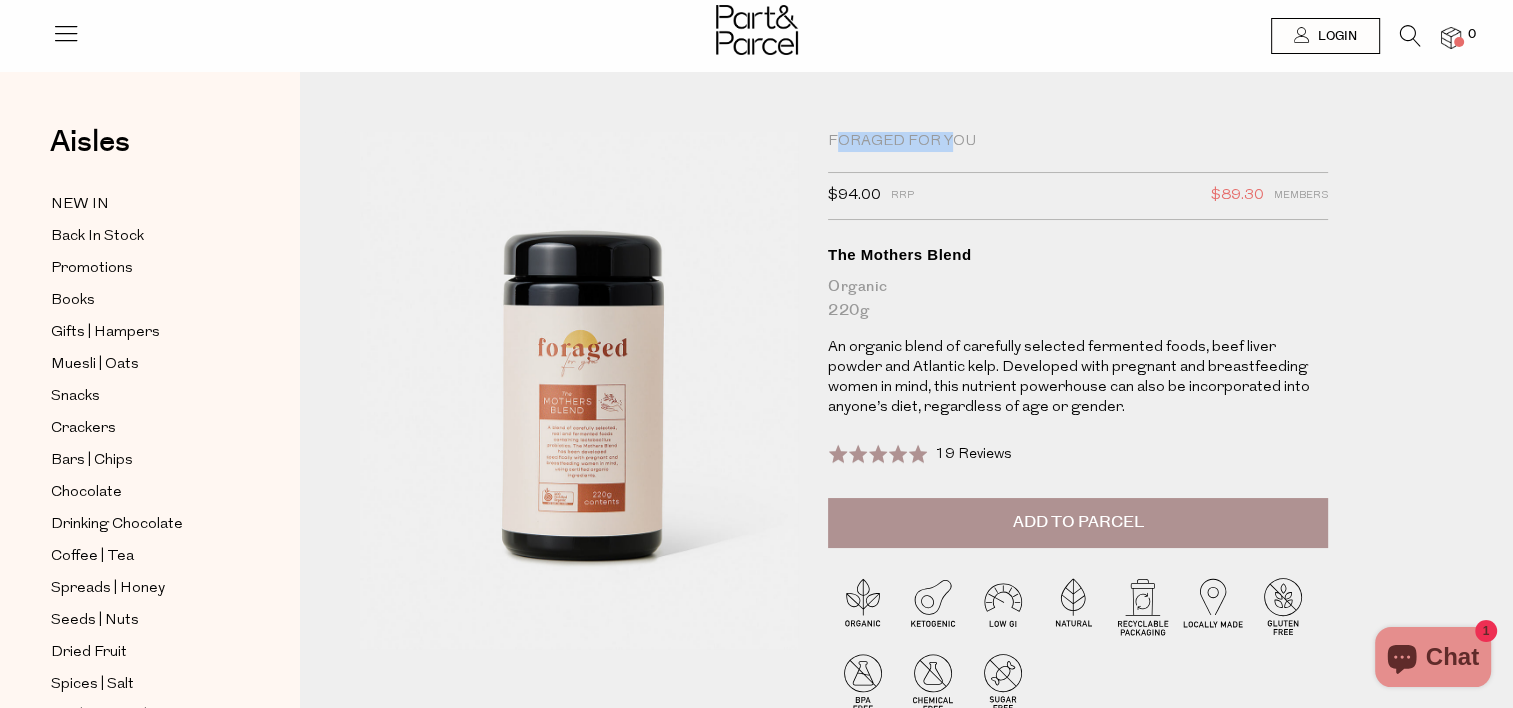 drag, startPoint x: 835, startPoint y: 140, endPoint x: 956, endPoint y: 138, distance: 121.016525 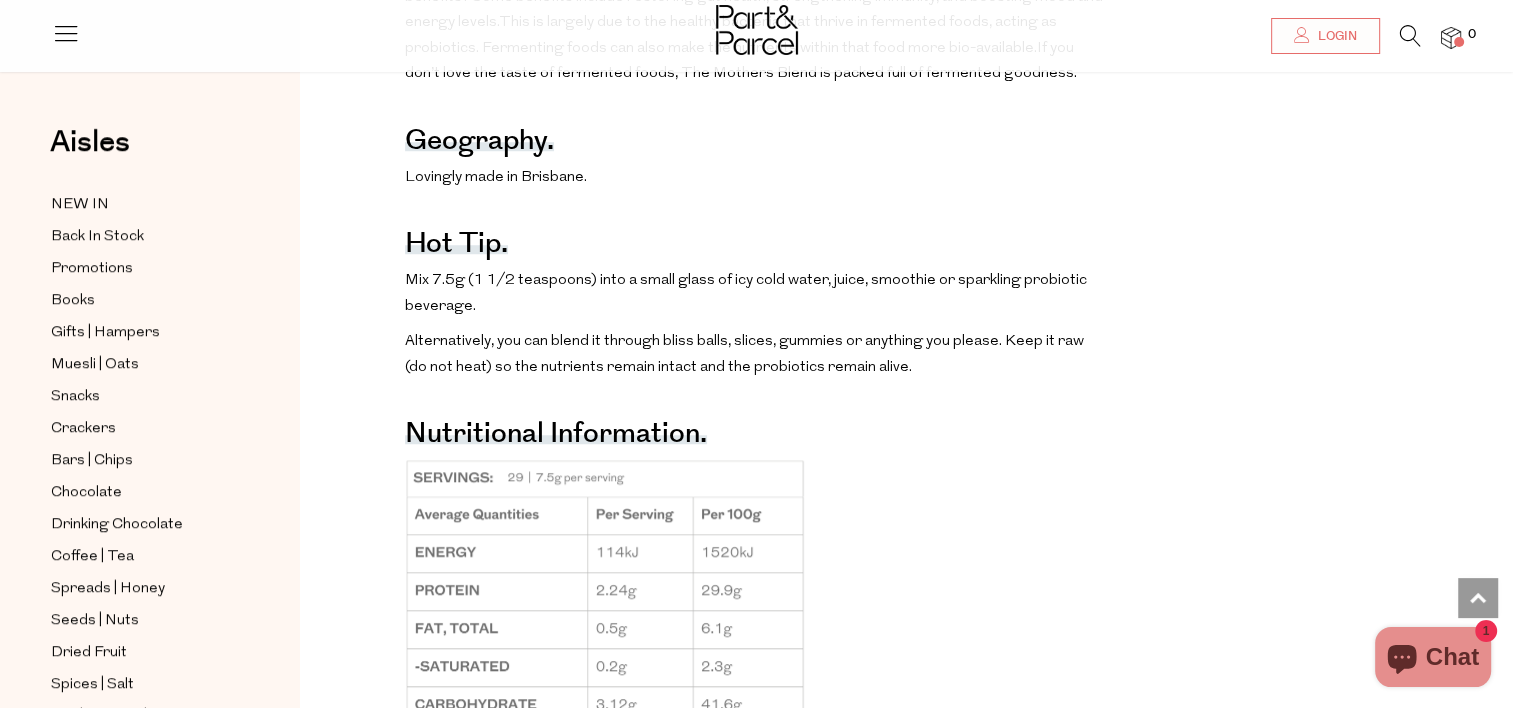scroll, scrollTop: 1600, scrollLeft: 0, axis: vertical 